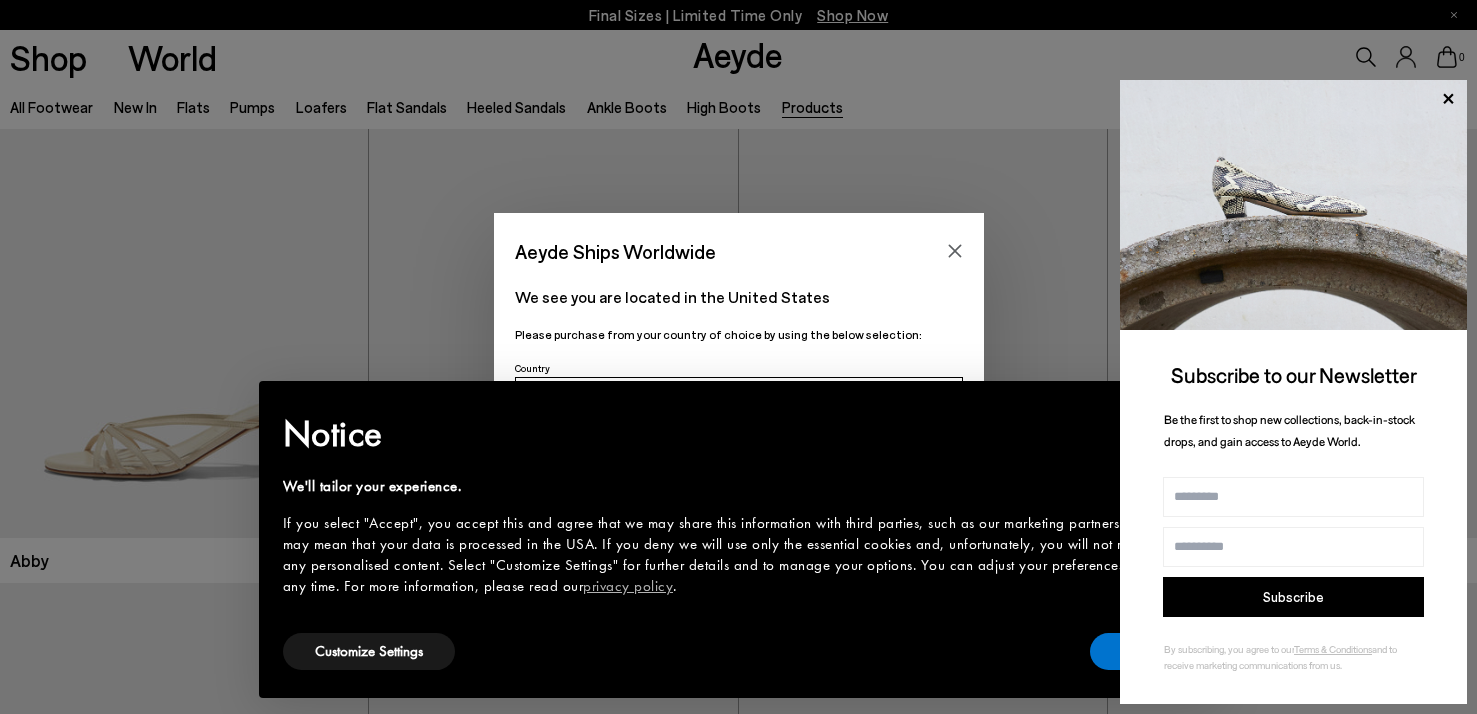 scroll, scrollTop: 0, scrollLeft: 0, axis: both 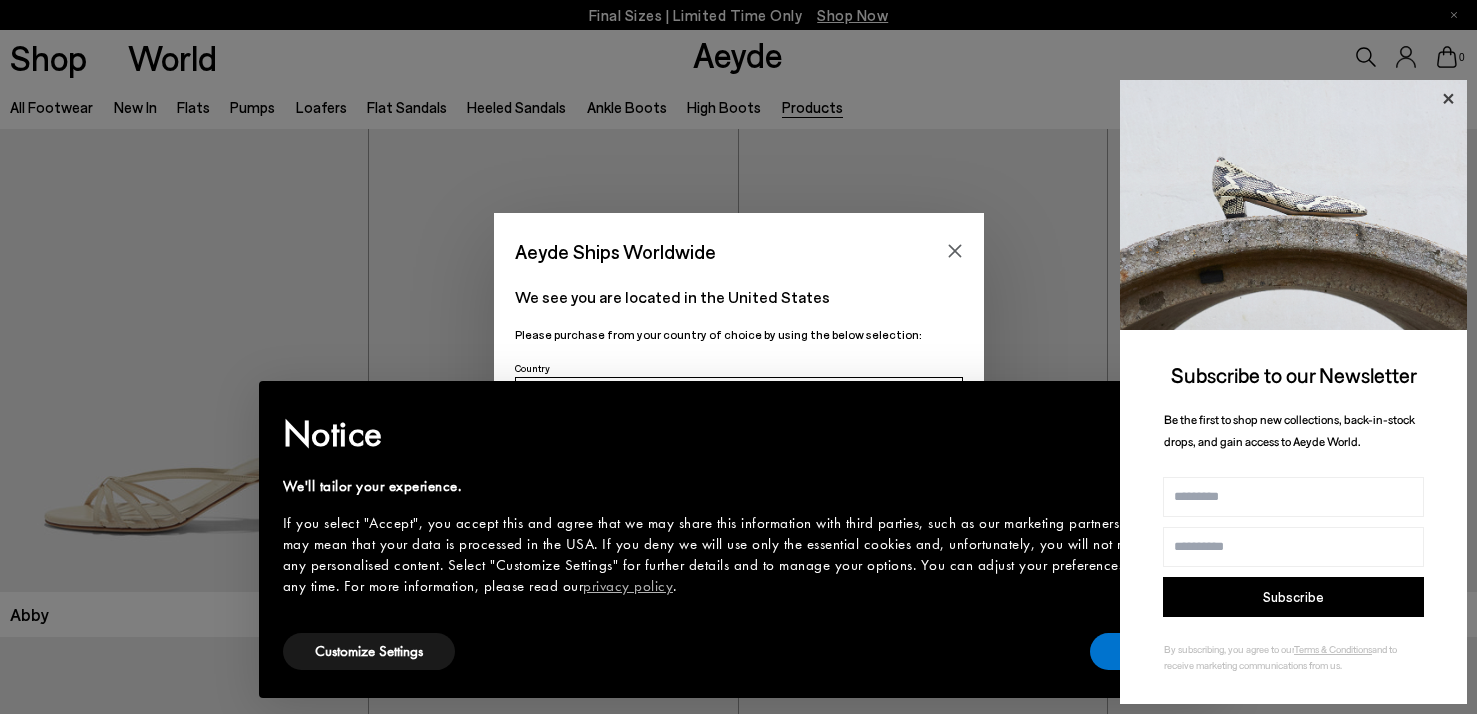 click 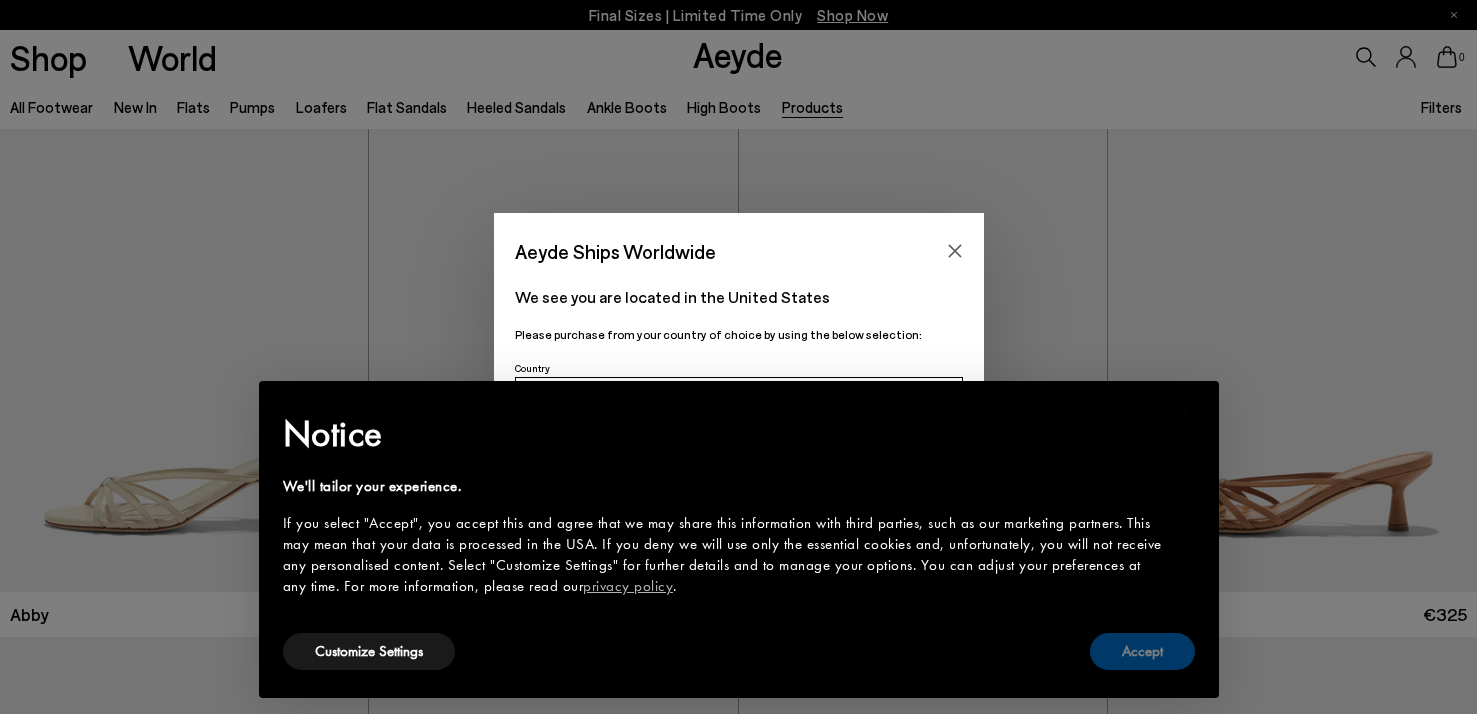 click on "Accept" at bounding box center [1142, 651] 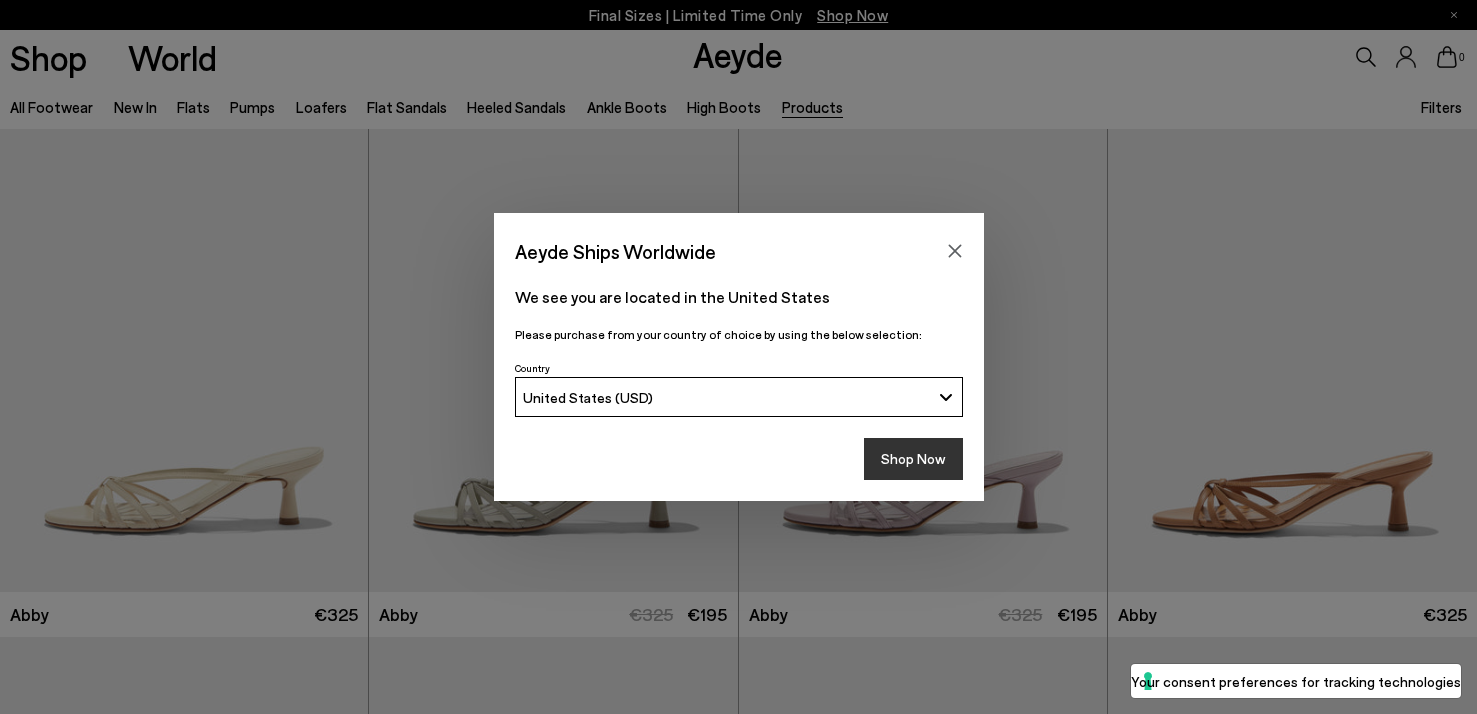 click on "Shop Now" at bounding box center [913, 459] 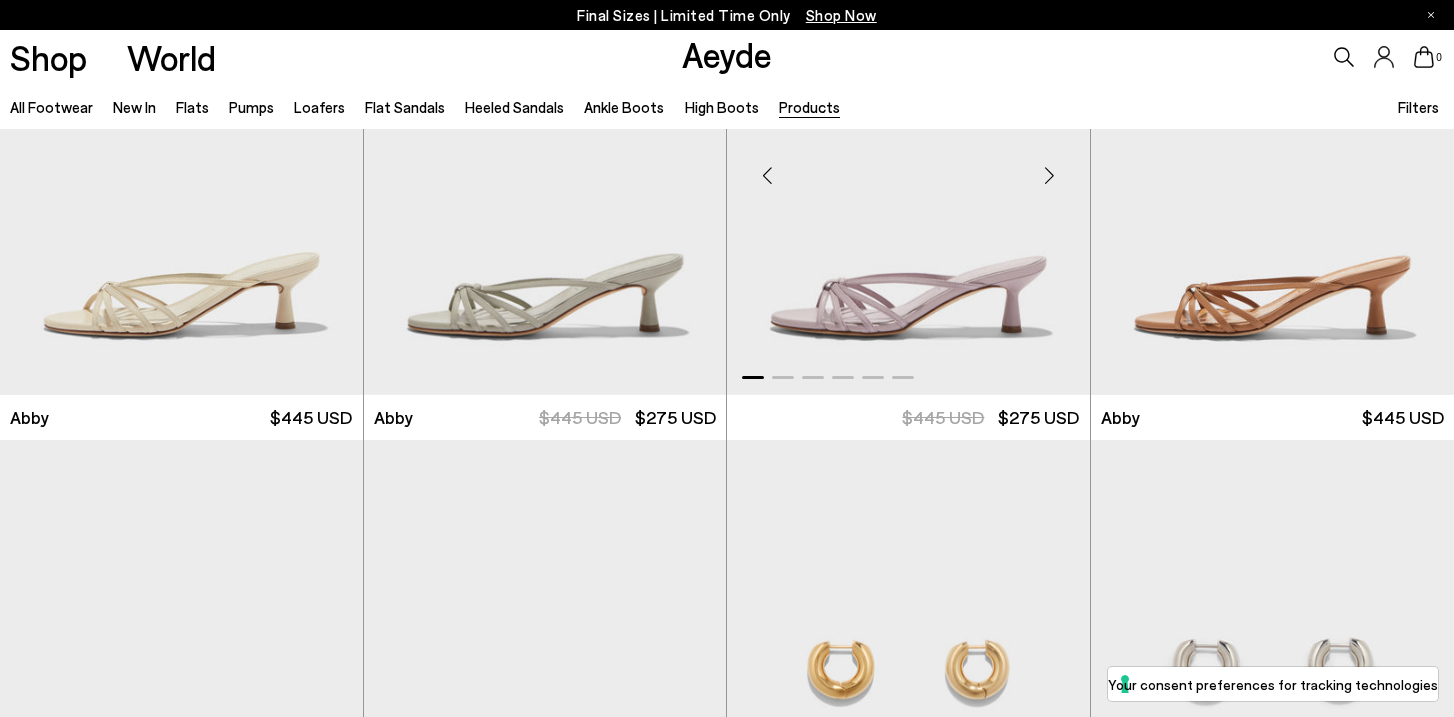 scroll, scrollTop: 0, scrollLeft: 0, axis: both 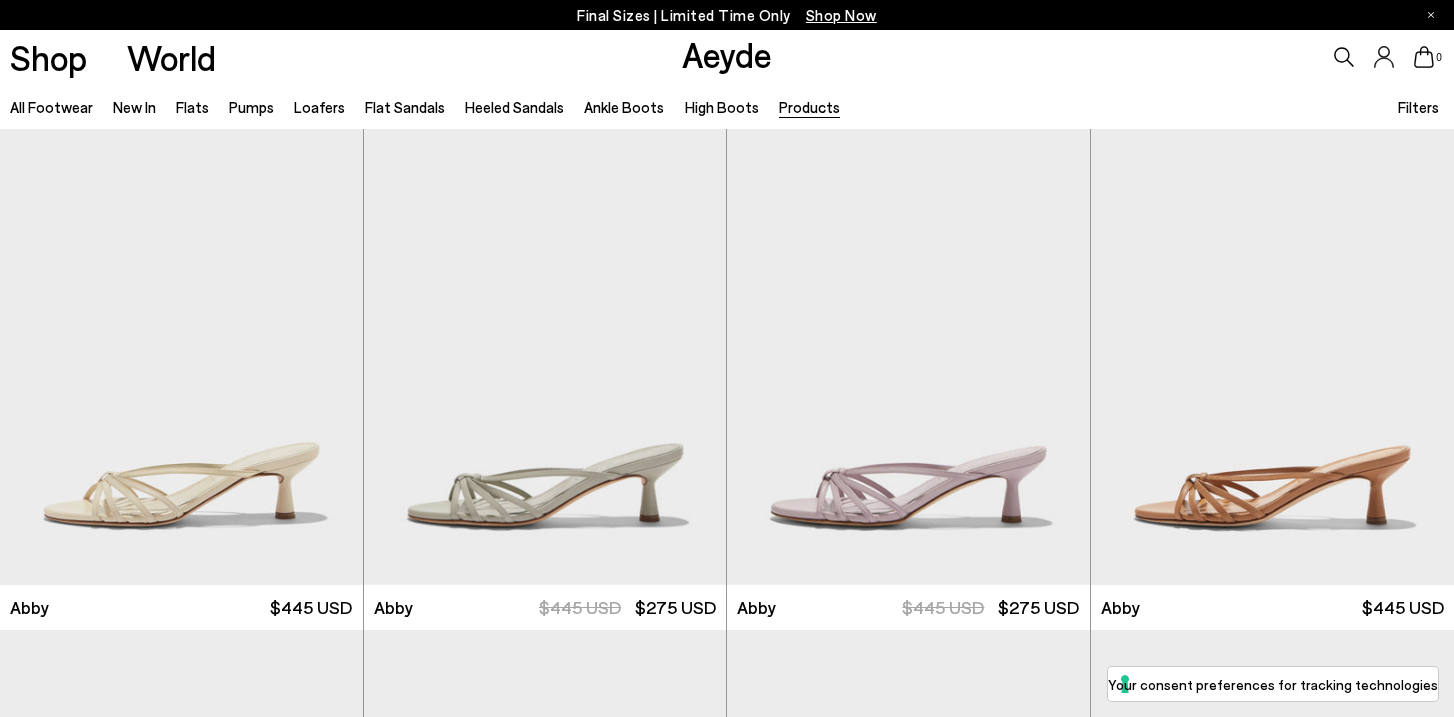 click on "Filters" at bounding box center [1418, 107] 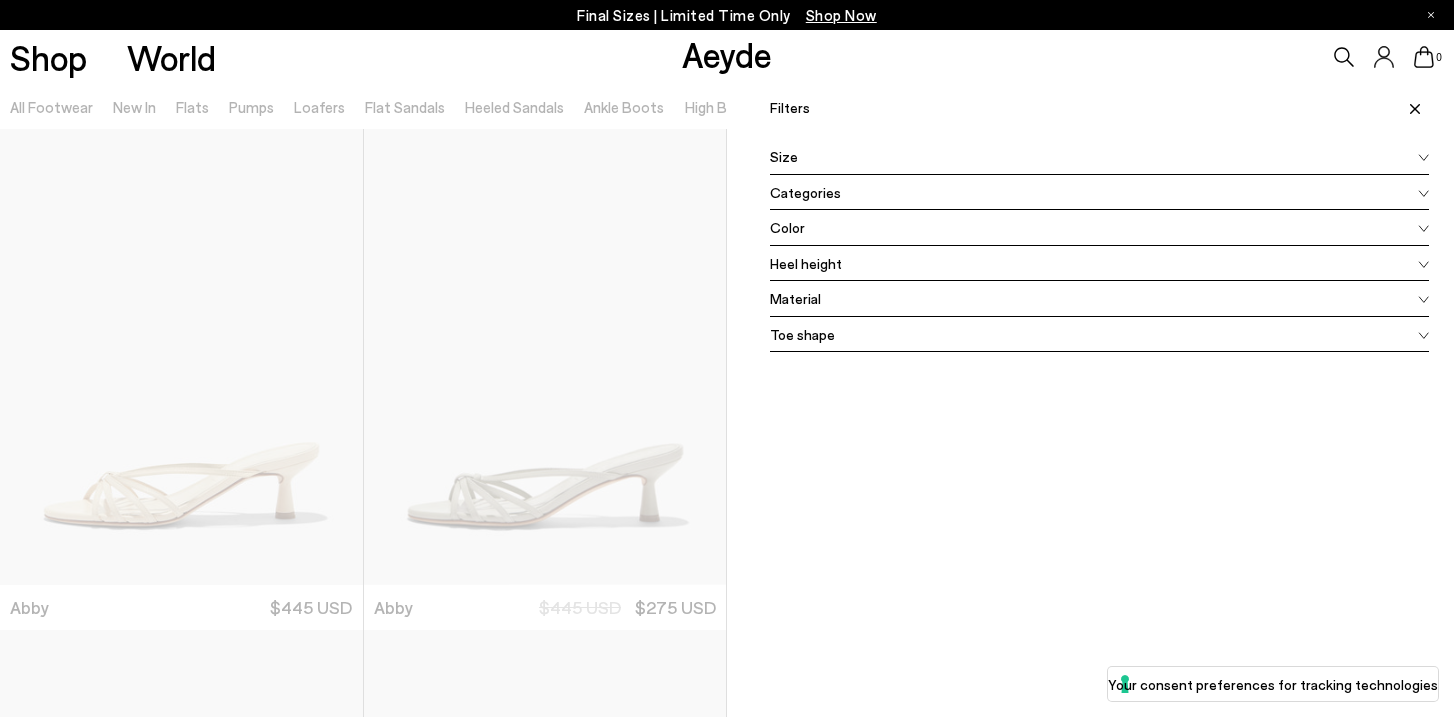 click on "Size" at bounding box center (1099, 157) 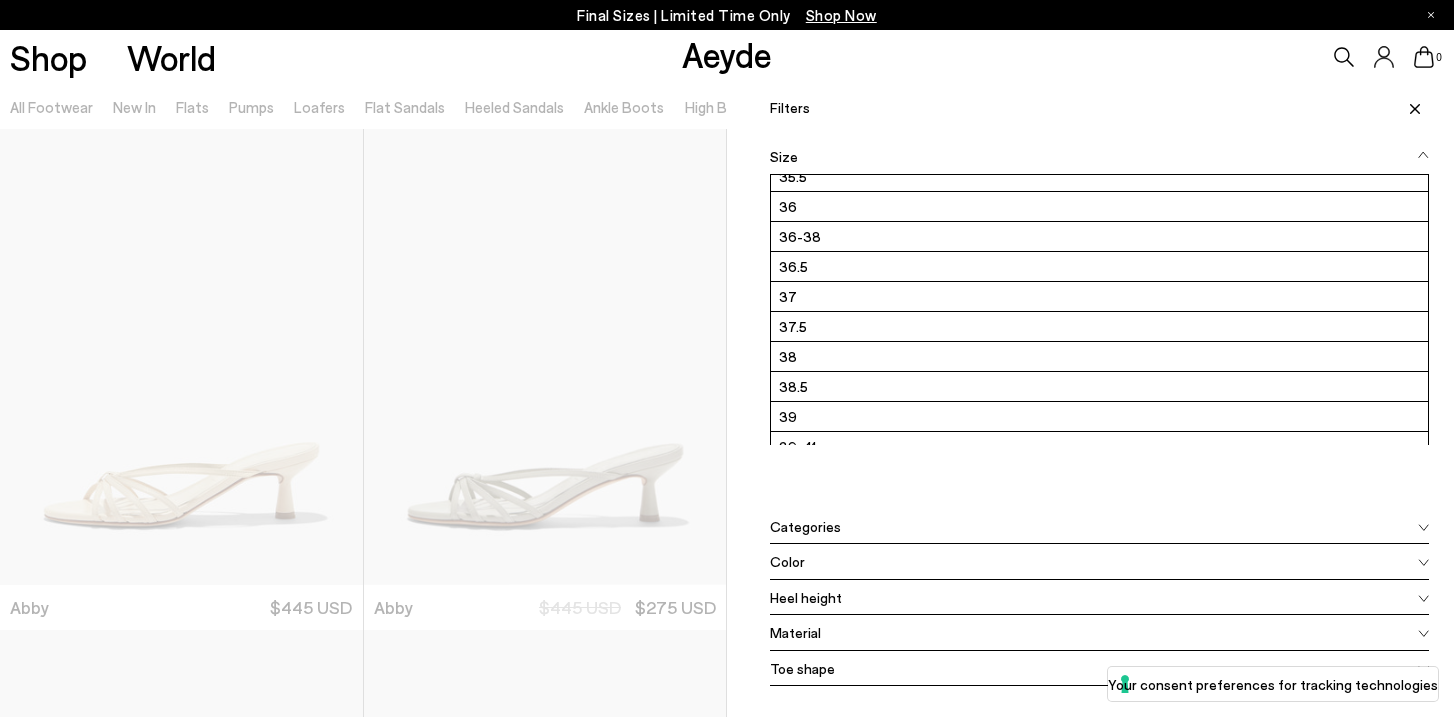 scroll, scrollTop: 259, scrollLeft: 0, axis: vertical 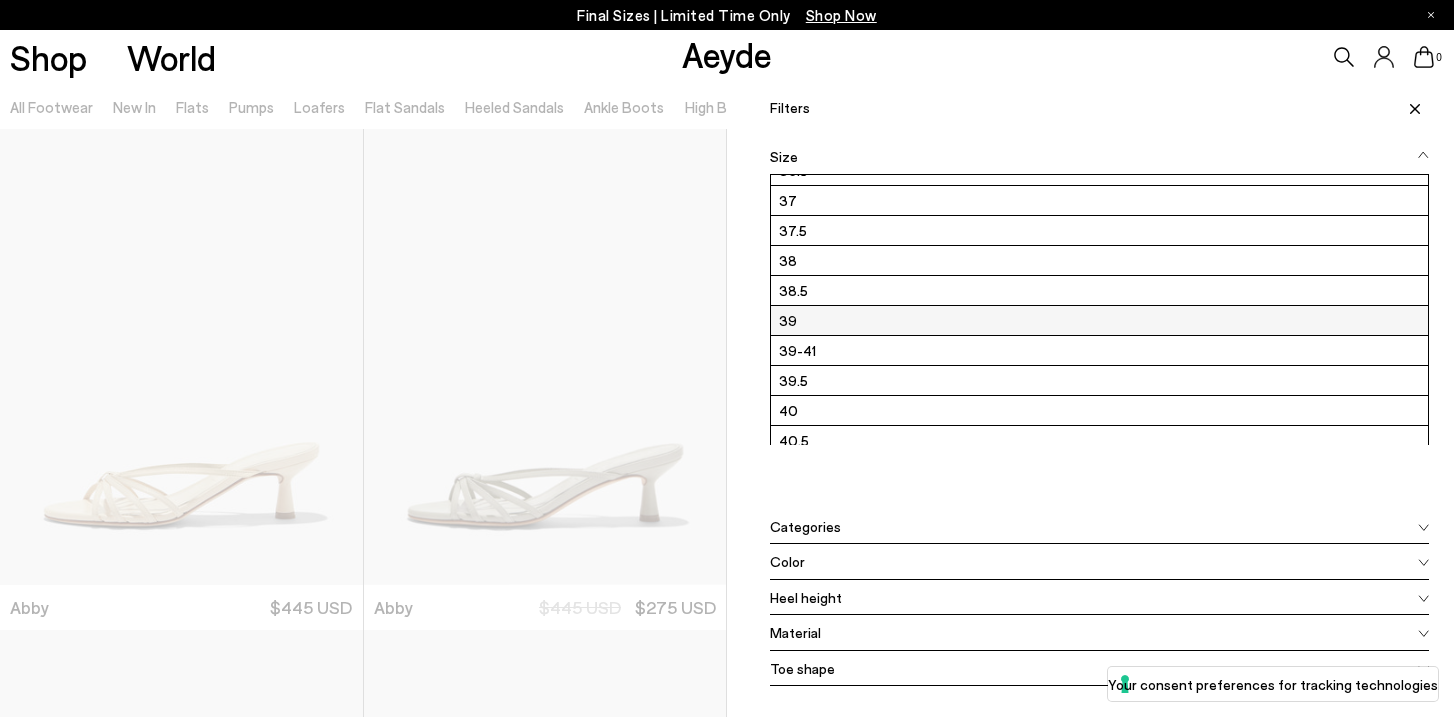 click on "39" at bounding box center (1099, 320) 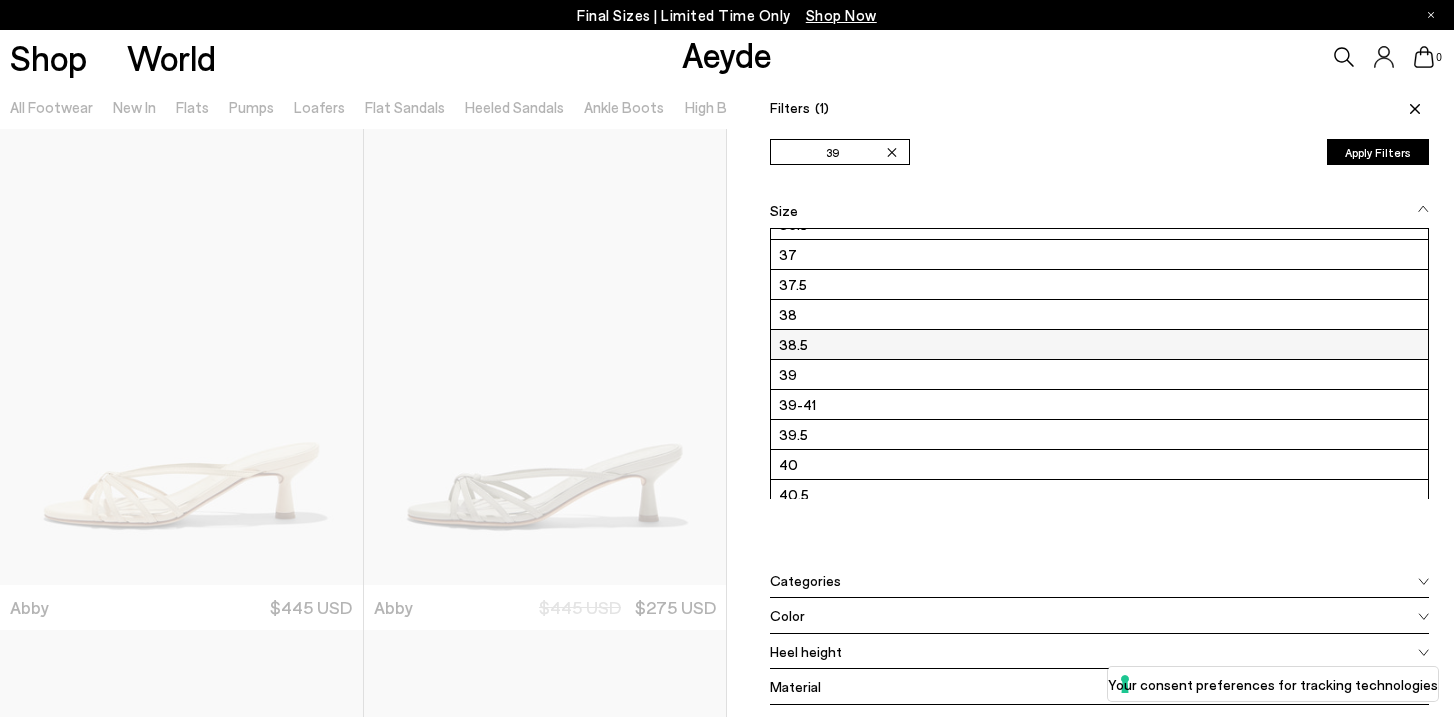 click on "38.5" at bounding box center (1099, 344) 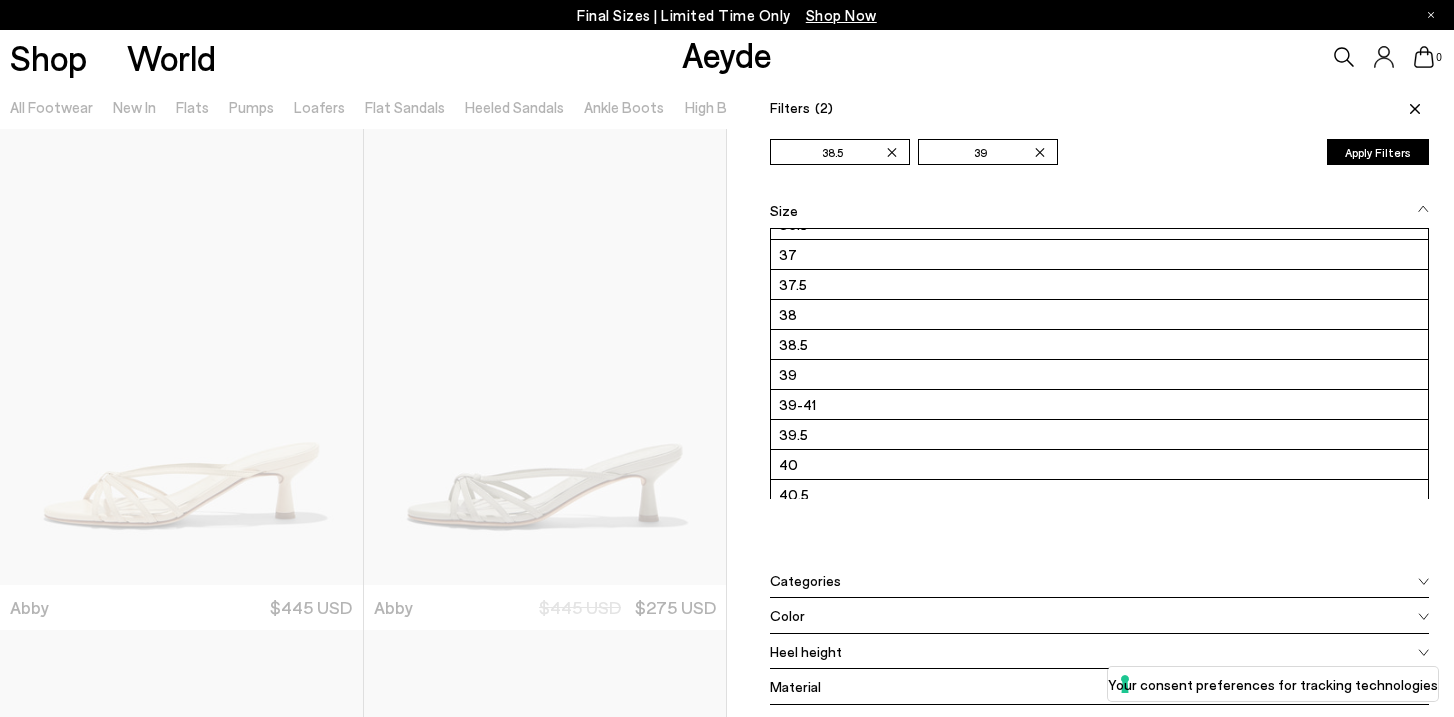 click on "Apply Filters" at bounding box center (1378, 152) 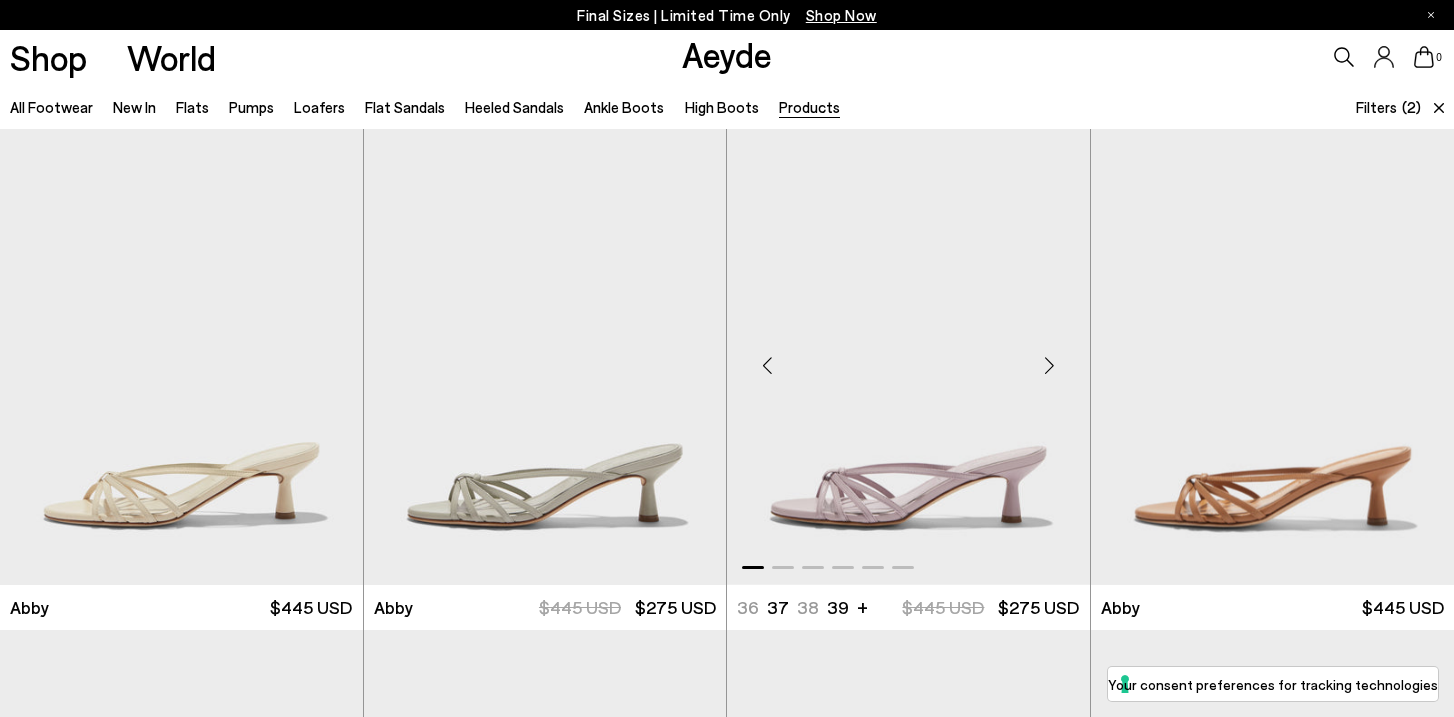 scroll, scrollTop: 0, scrollLeft: 0, axis: both 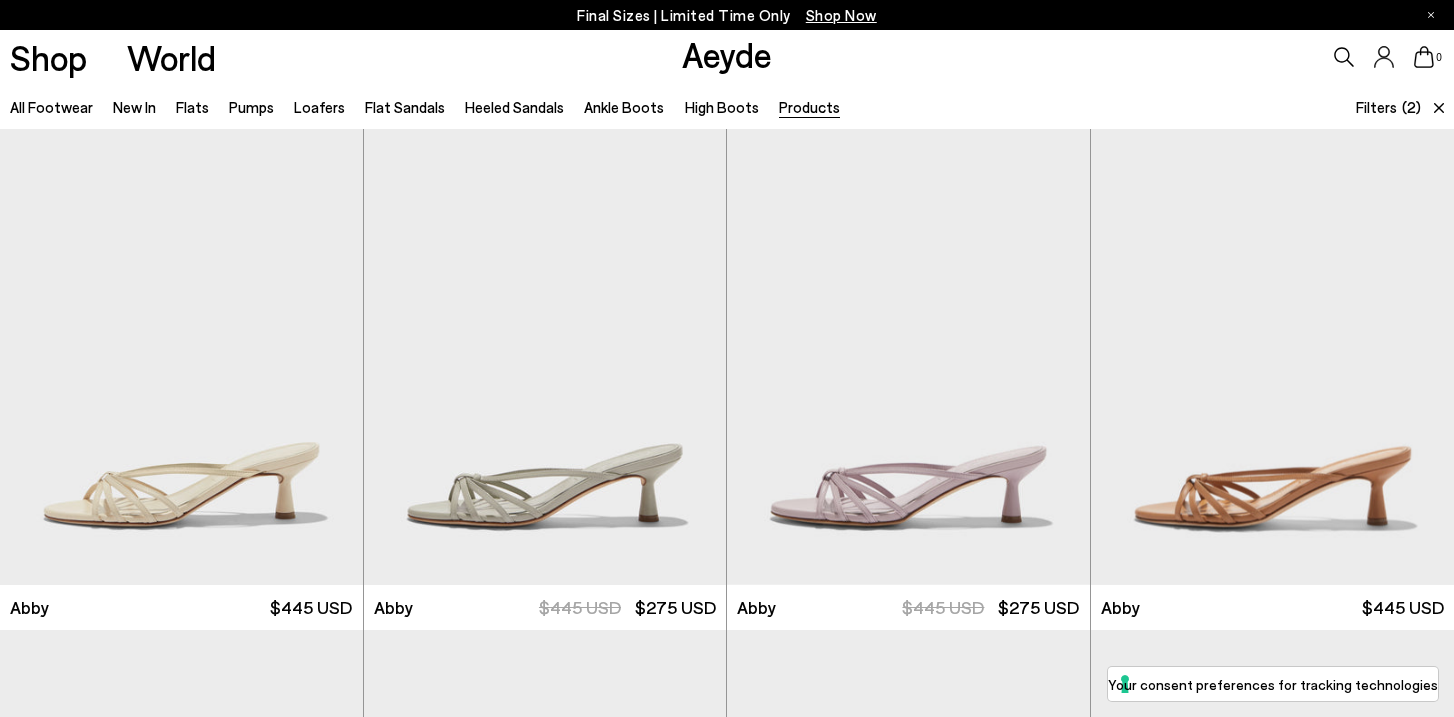 click on "Filters" at bounding box center (1376, 107) 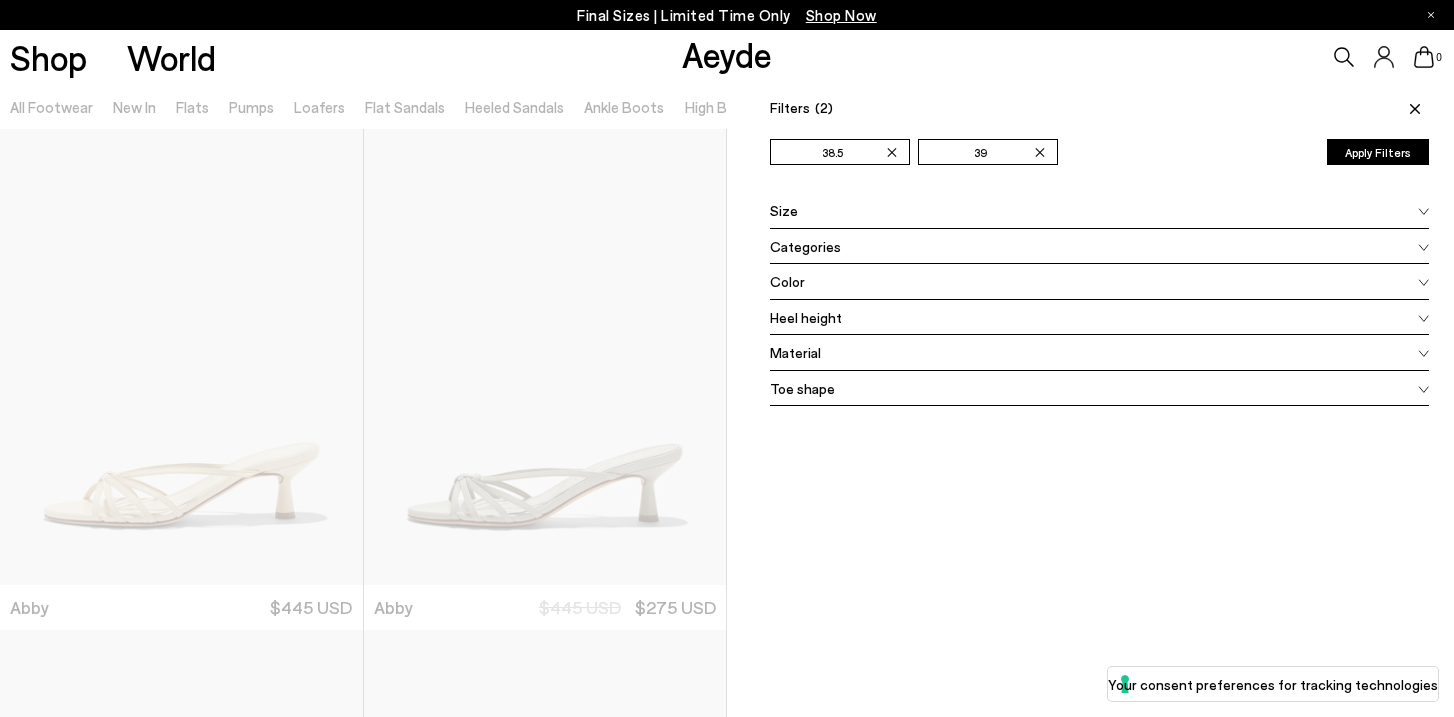 click on "Shop
World
Aeyde
0" at bounding box center [727, 57] 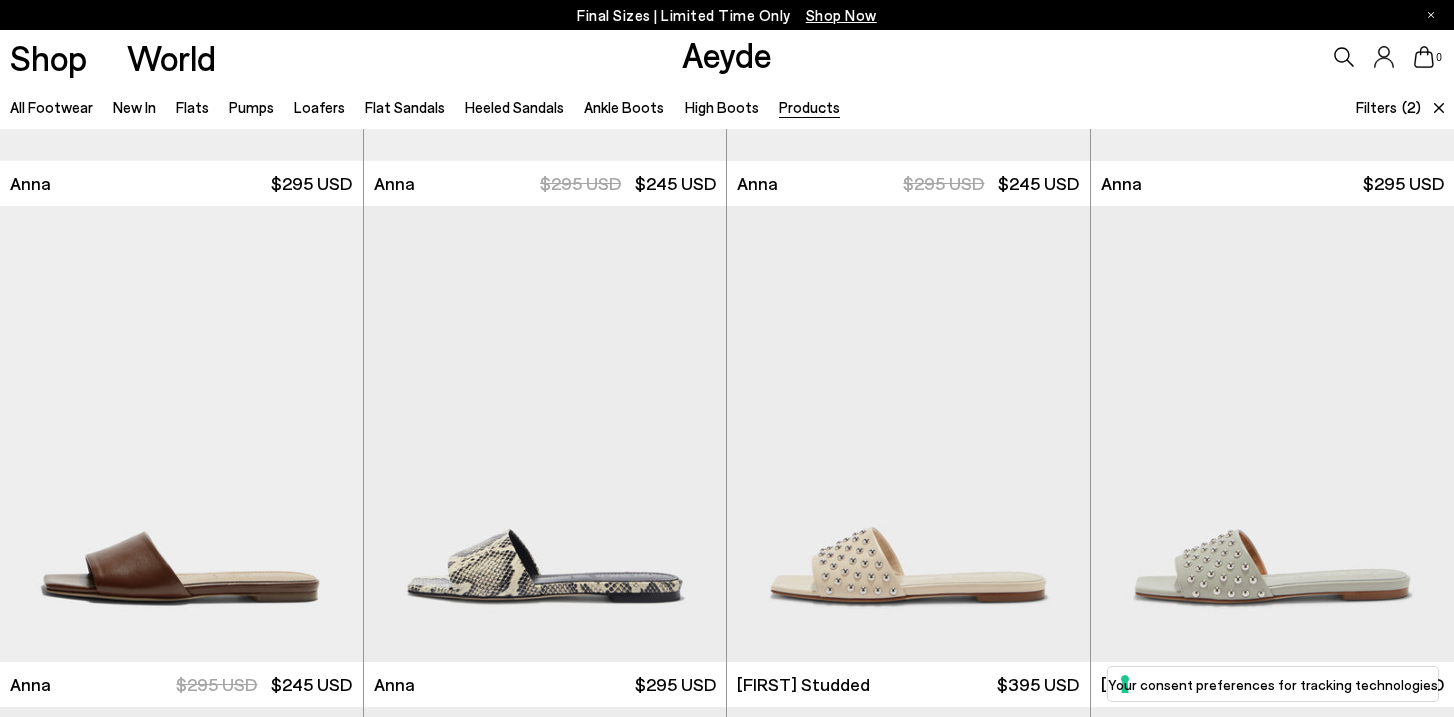 scroll, scrollTop: 2934, scrollLeft: 0, axis: vertical 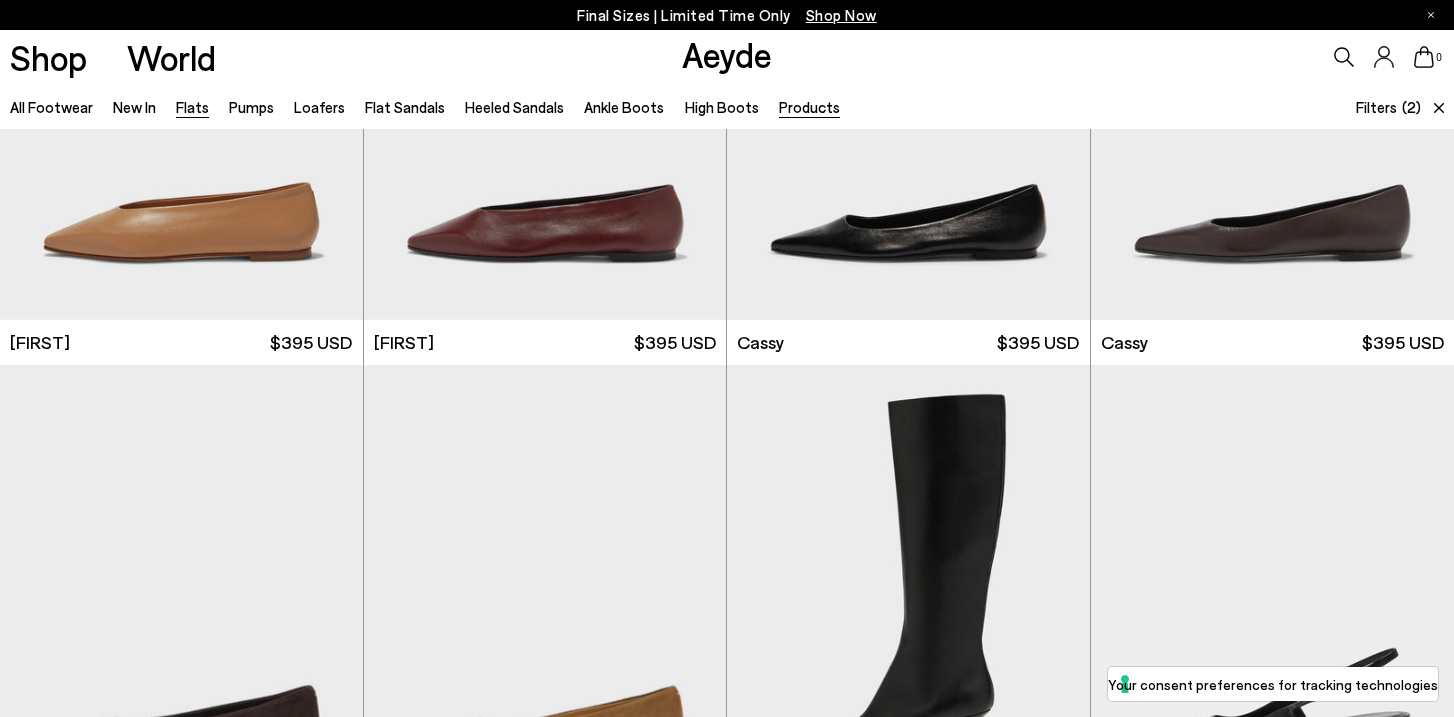 click on "Flats" at bounding box center [192, 107] 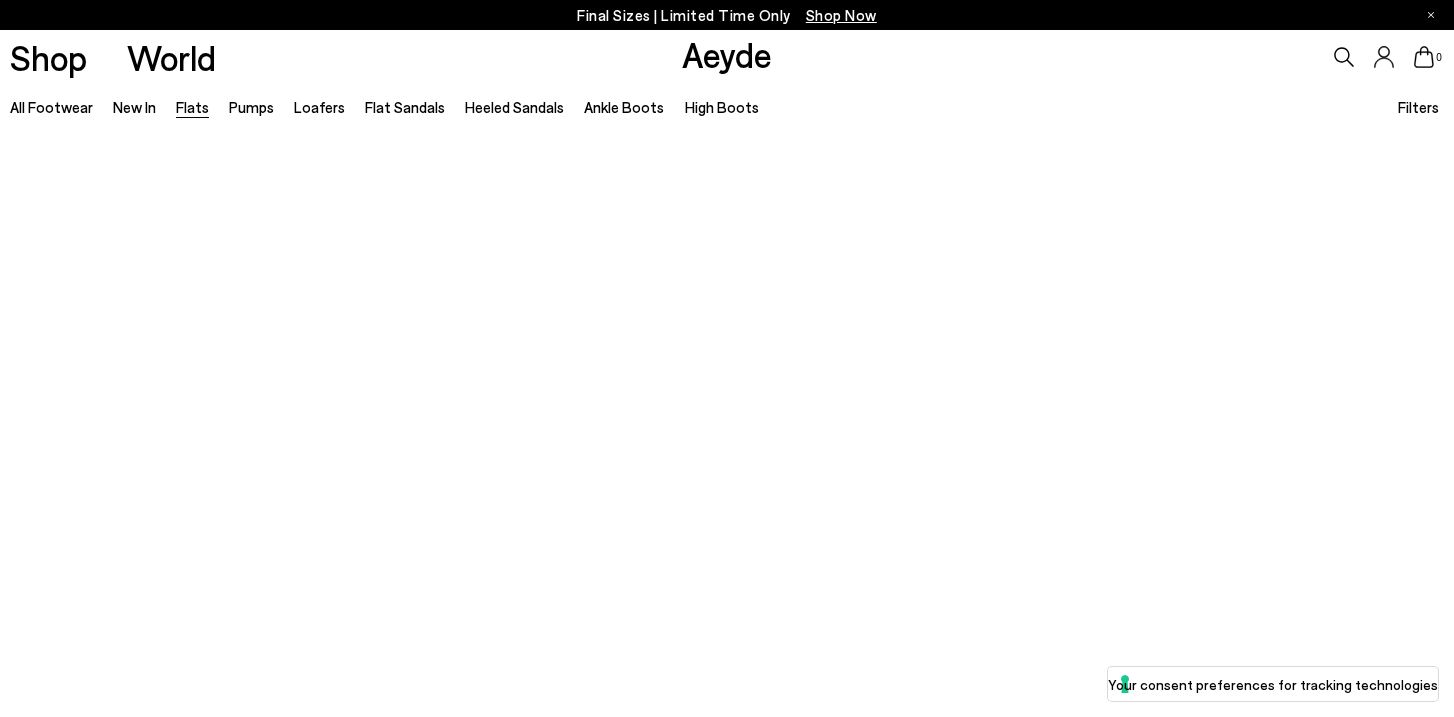 scroll, scrollTop: 0, scrollLeft: 0, axis: both 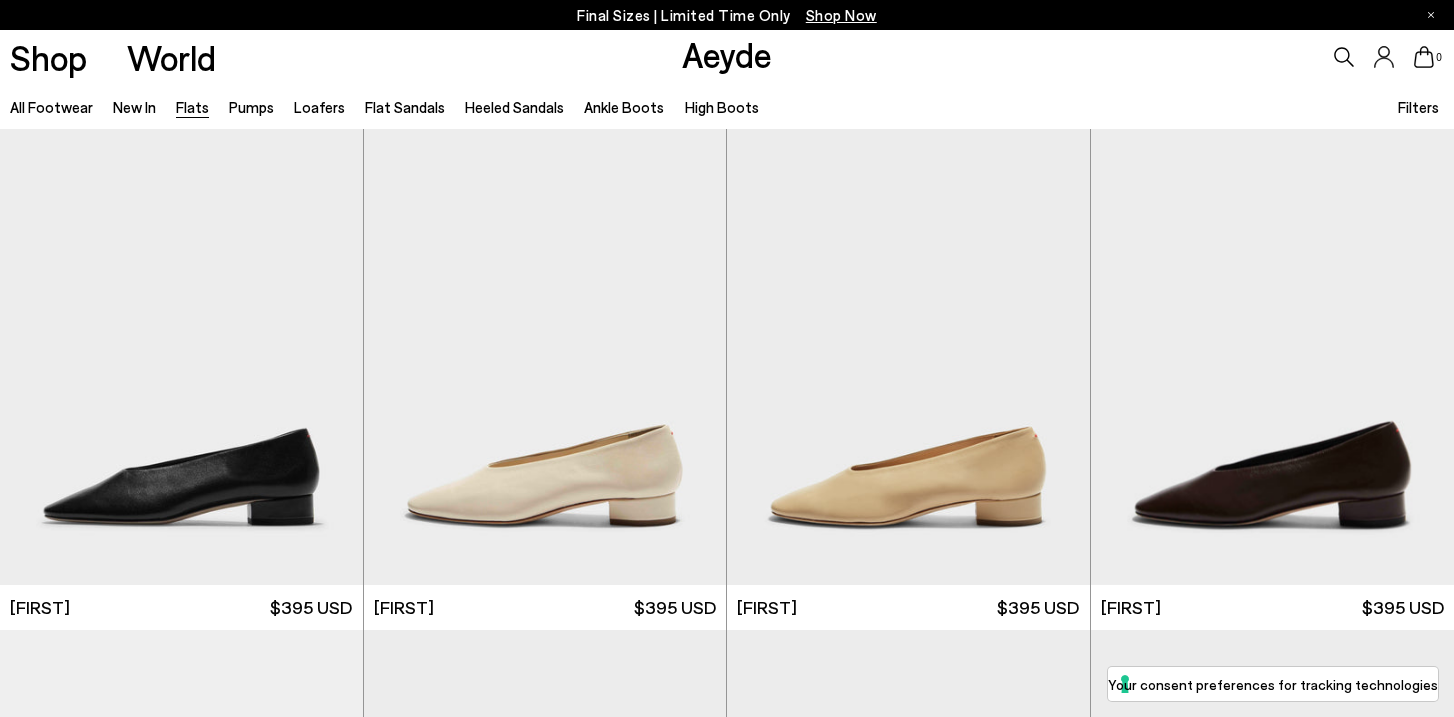 click on "All Footwear
New In
Flats
Pumps
Loafers
Flat Sandals
Heeled Sandals
Ankle Boots
High Boots
Filters
Filters
Apply filters
Apply Filters
Availability
In stock
Size Color" at bounding box center [727, 106] 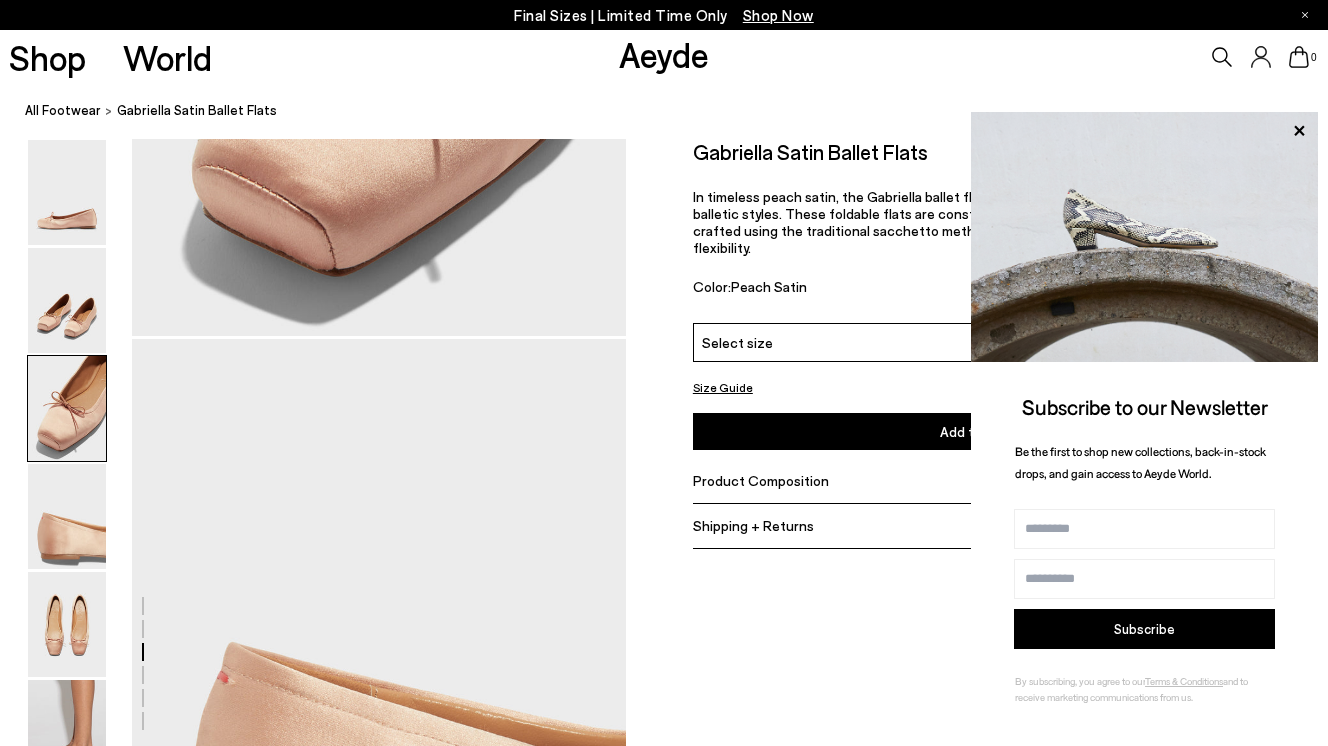 scroll, scrollTop: 1578, scrollLeft: 0, axis: vertical 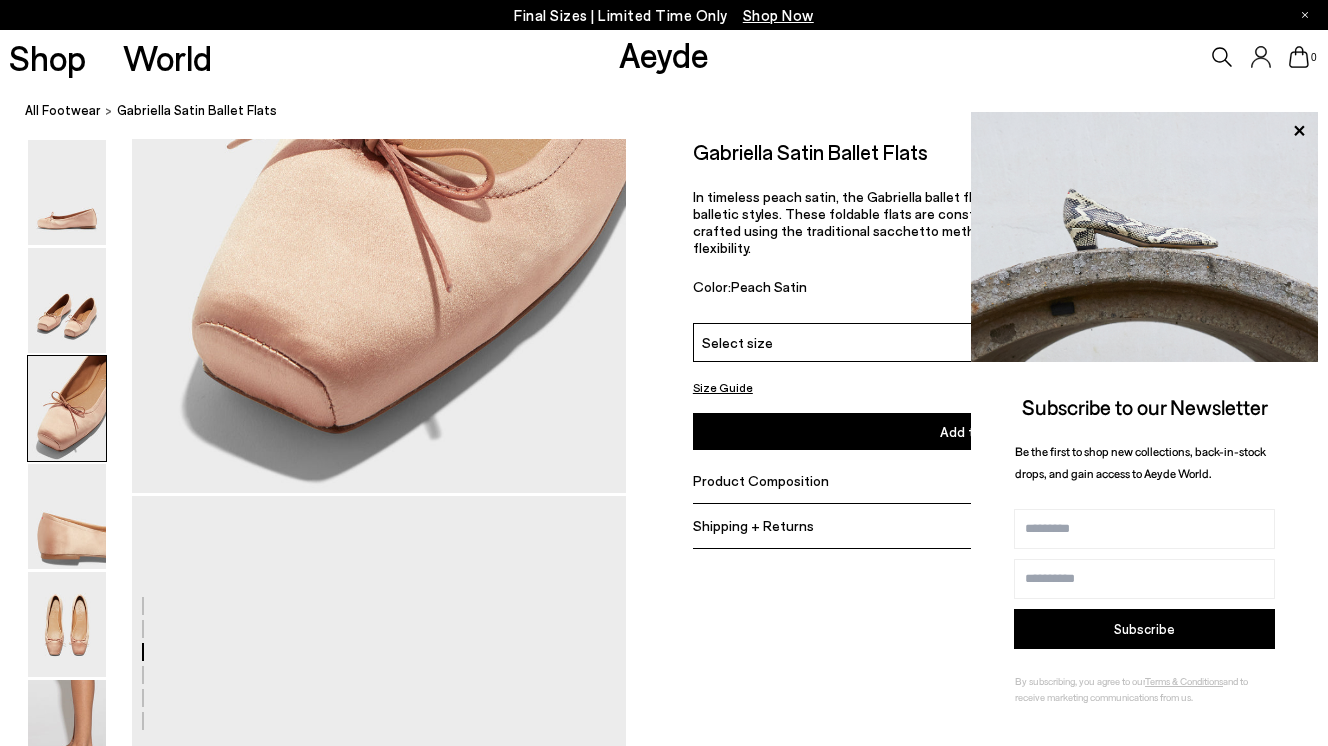 click 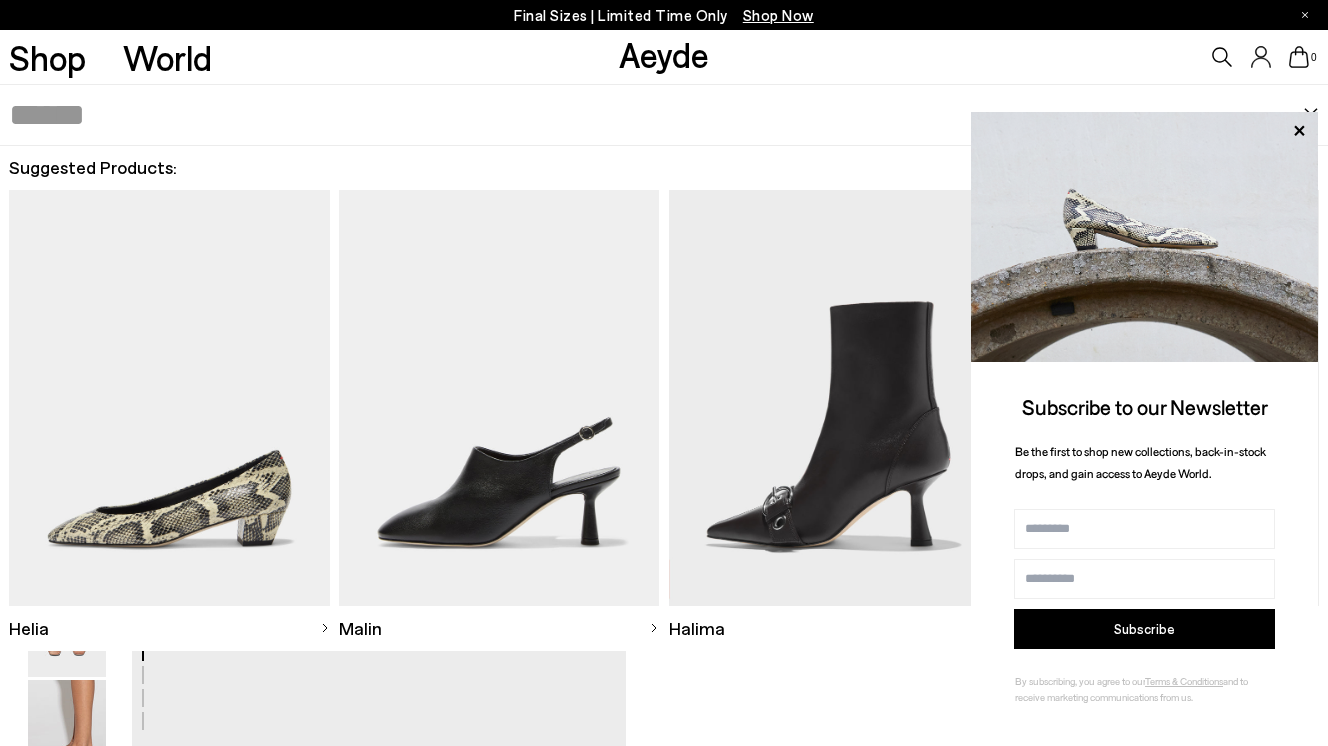 click at bounding box center [656, 115] 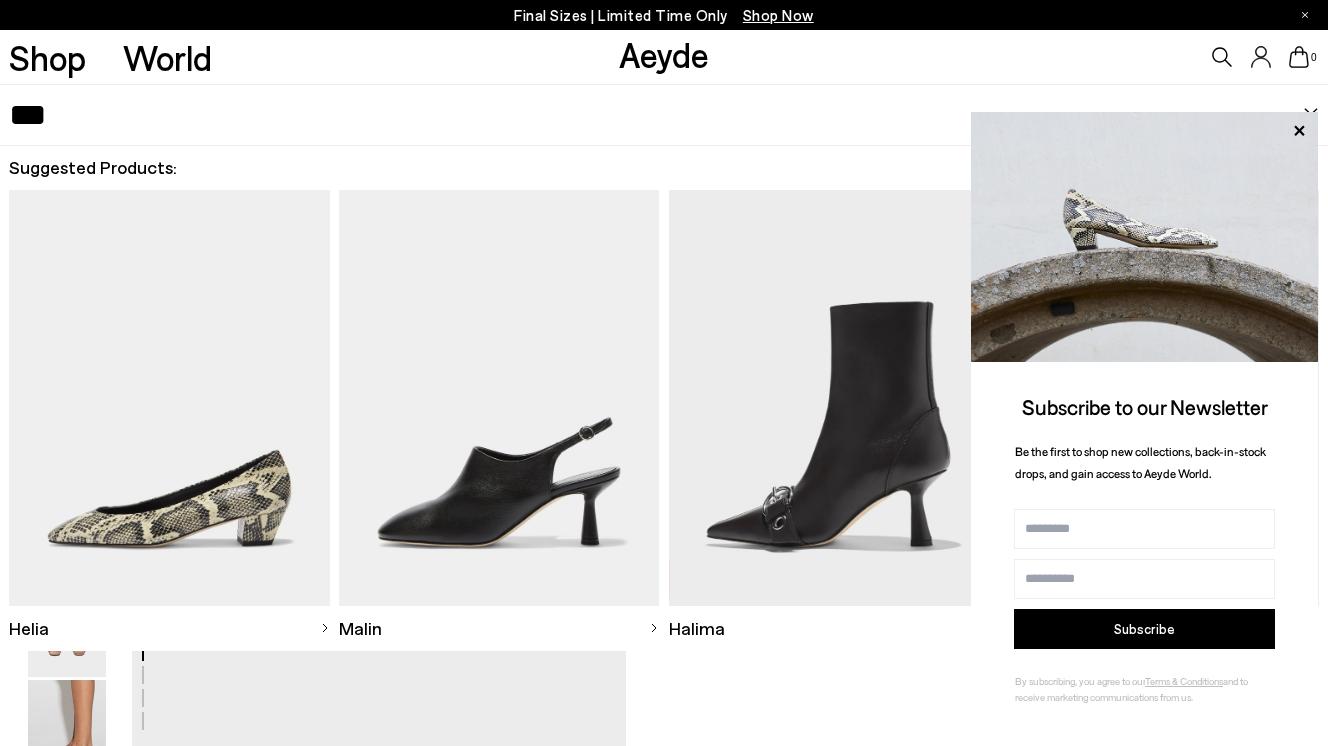 type on "***" 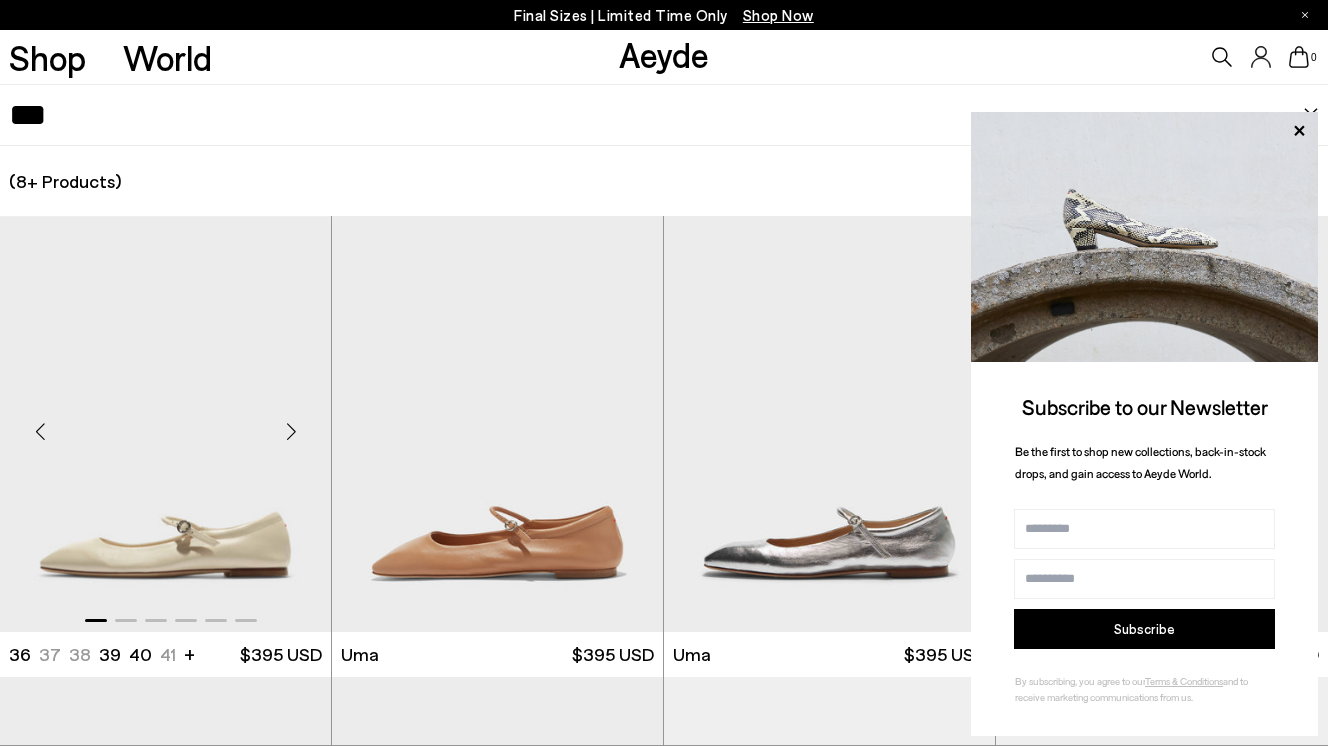 click at bounding box center [165, 424] 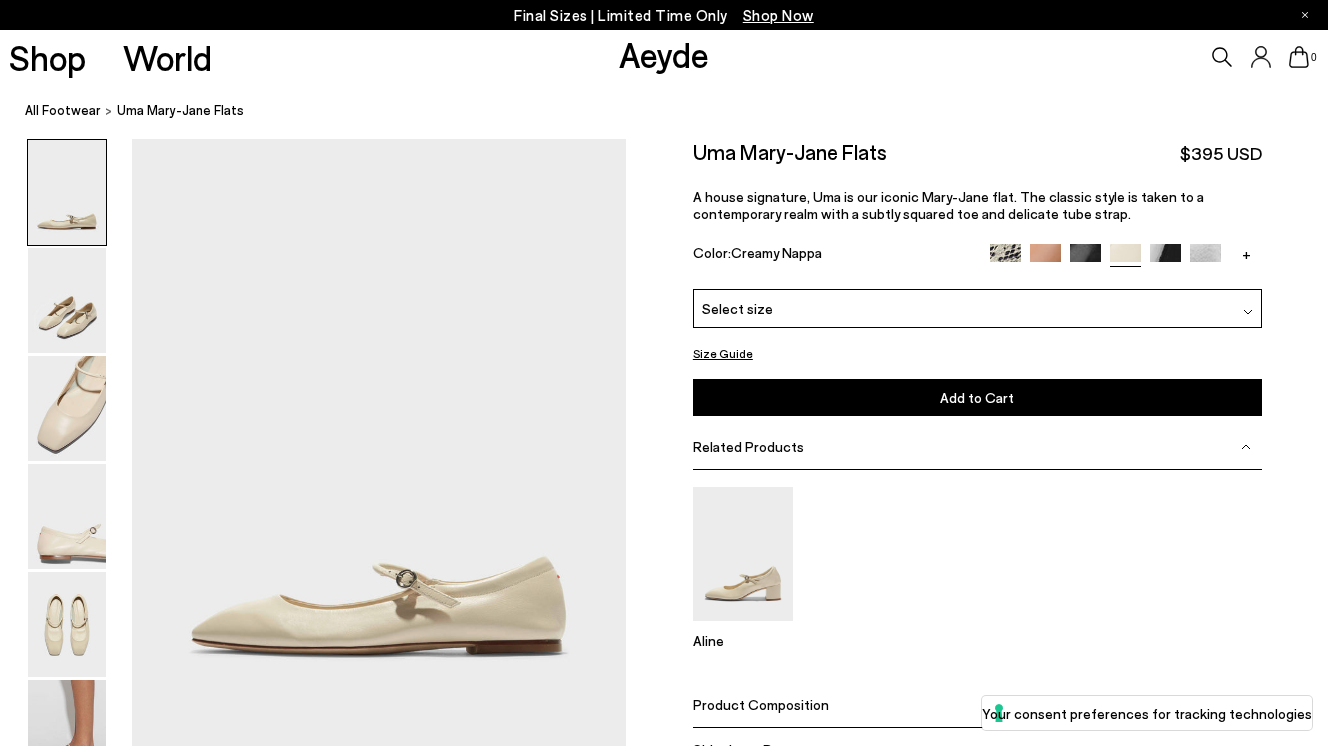 scroll, scrollTop: 0, scrollLeft: 0, axis: both 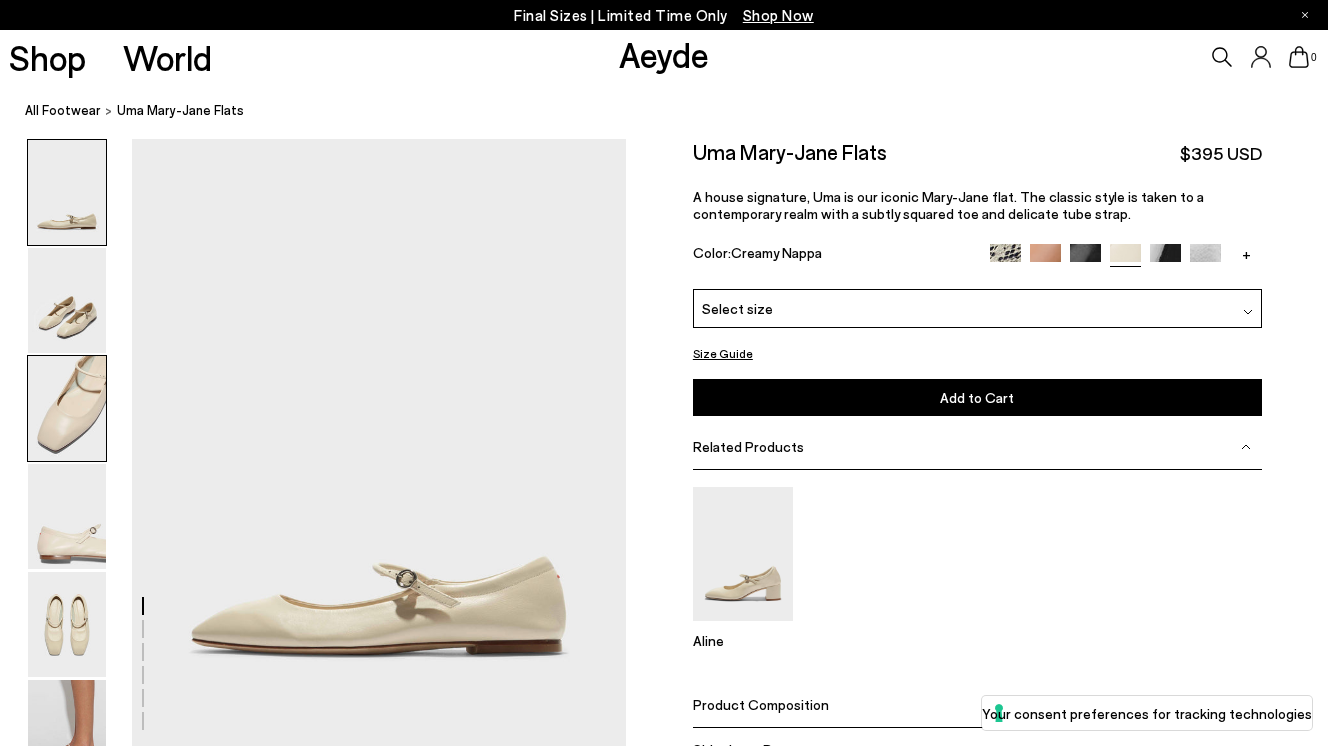click at bounding box center (67, 408) 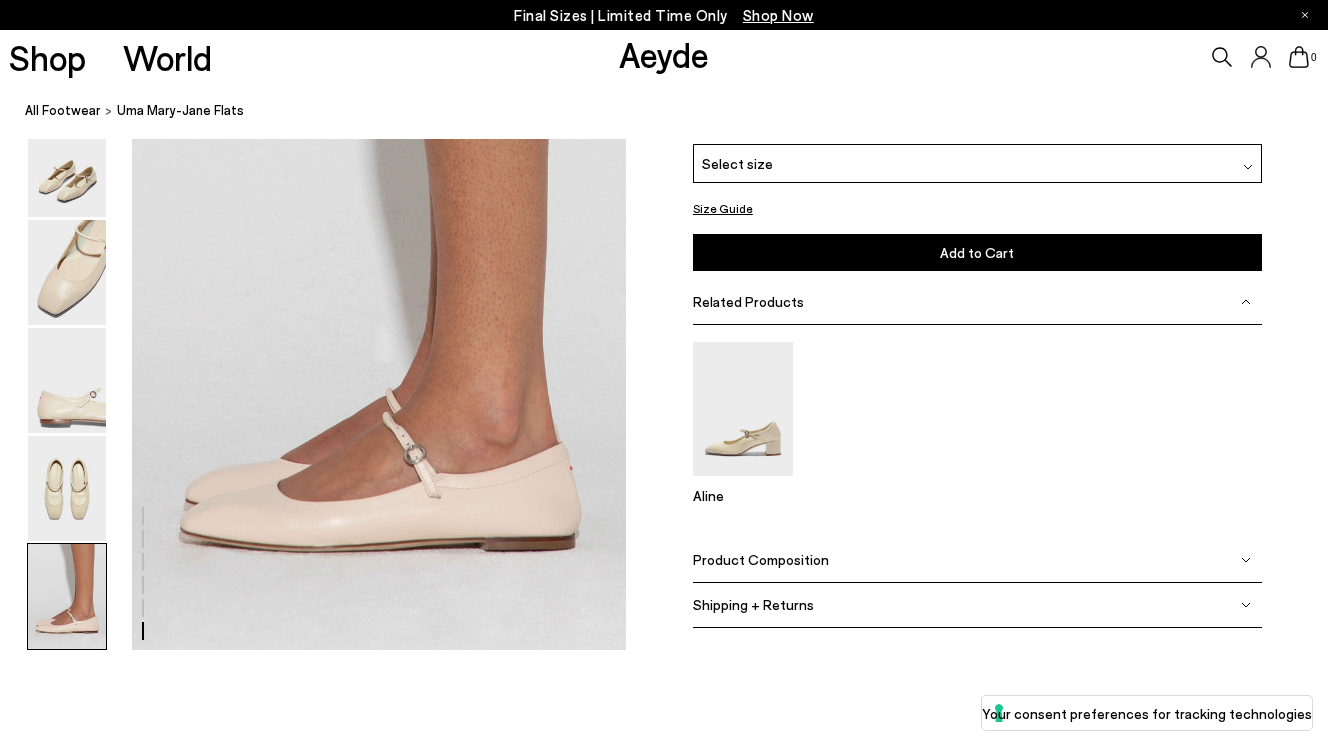 scroll, scrollTop: 3215, scrollLeft: 0, axis: vertical 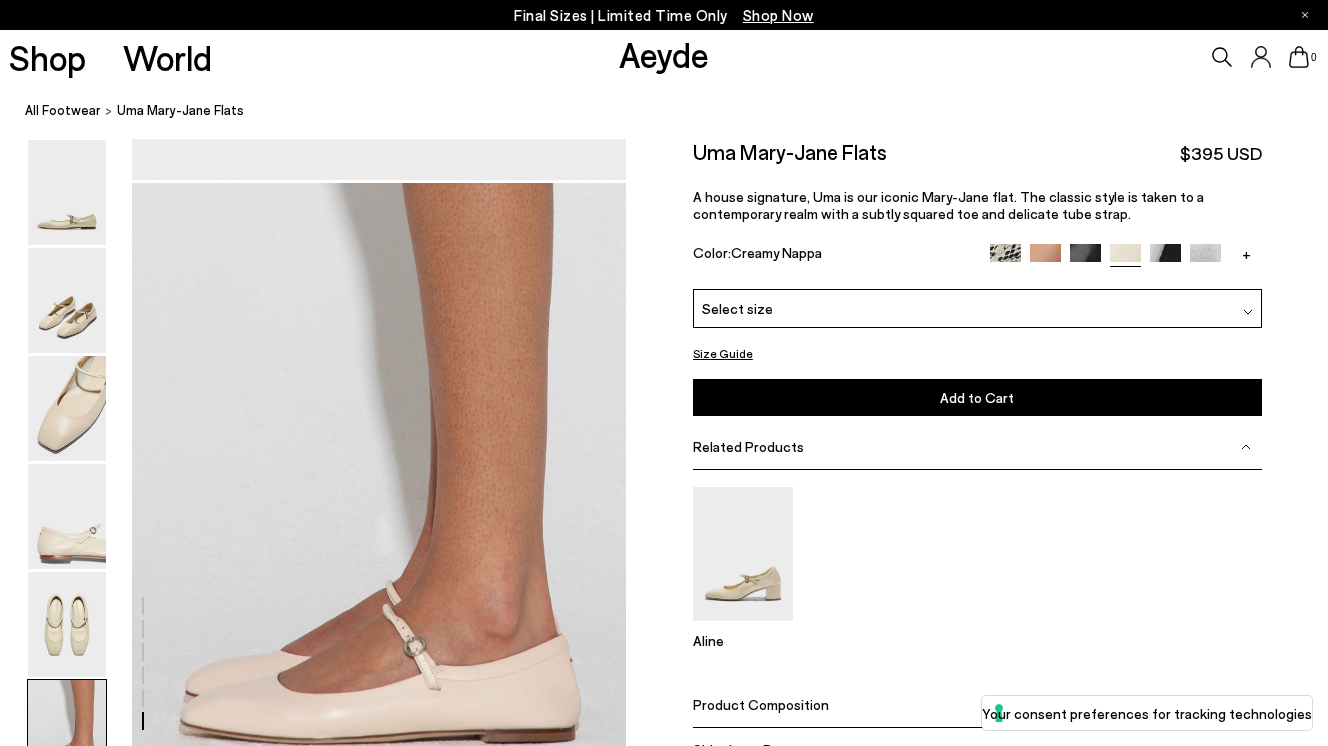 click at bounding box center (1005, 259) 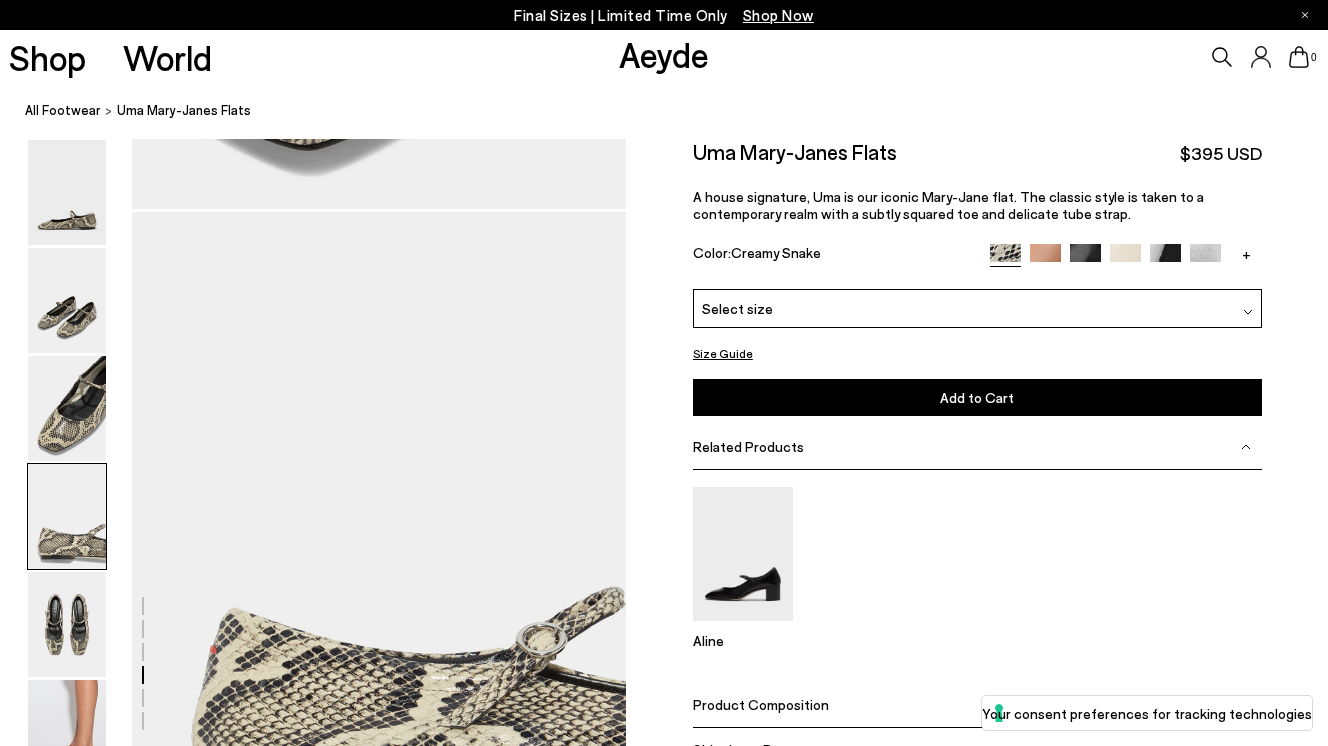 scroll, scrollTop: 2227, scrollLeft: 0, axis: vertical 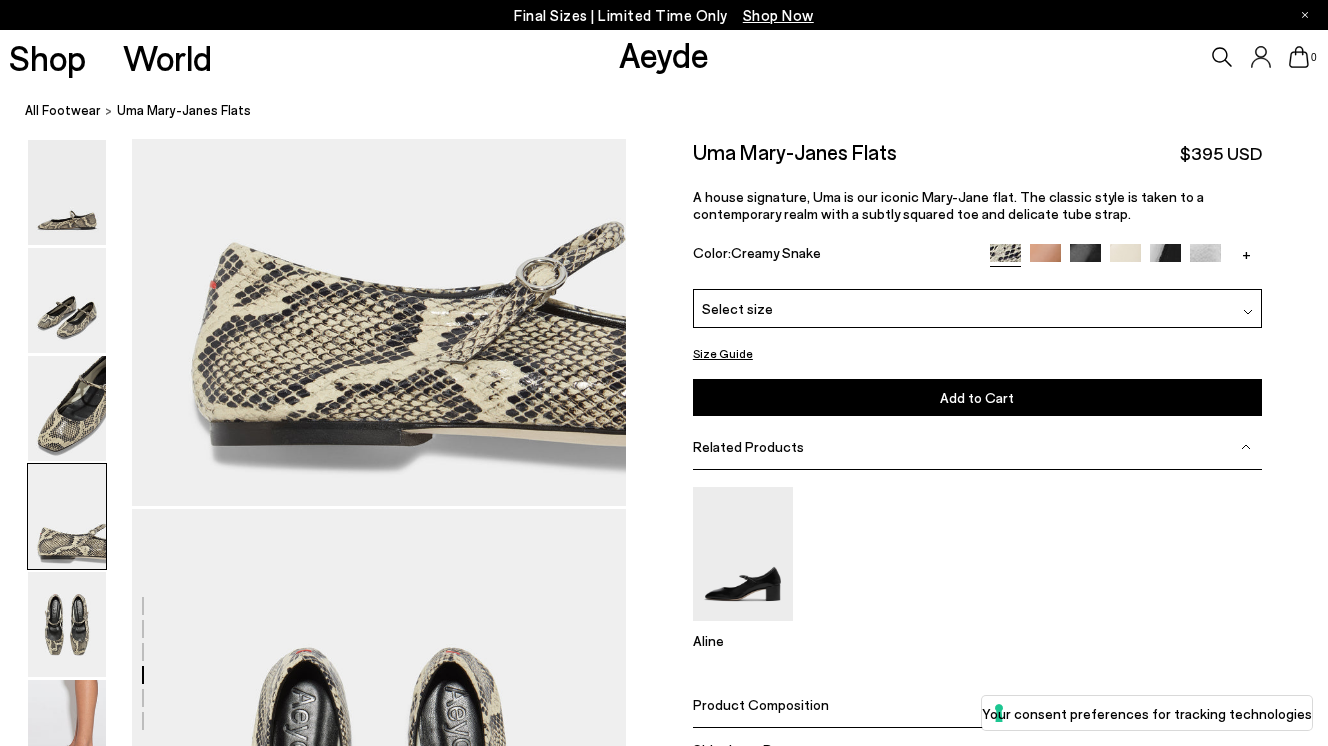 click on "Size Guide" at bounding box center [723, 353] 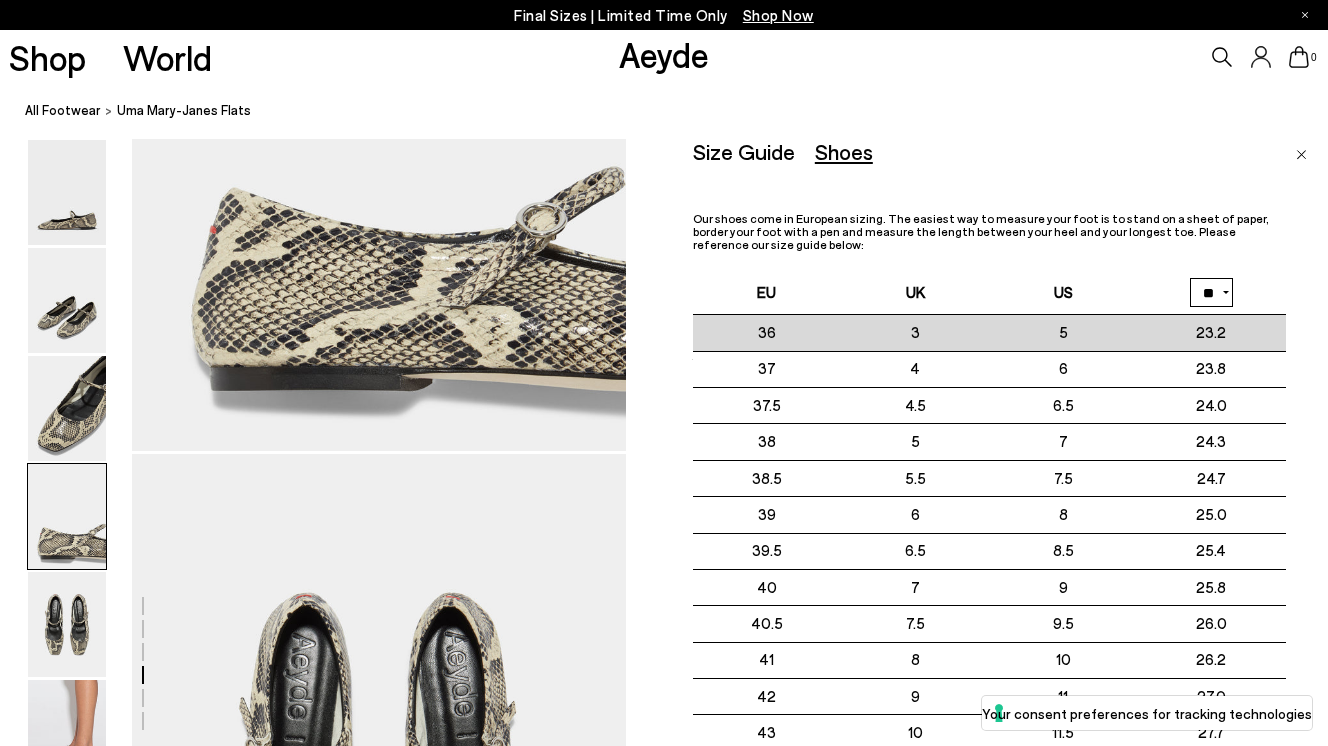 scroll, scrollTop: 2366, scrollLeft: 0, axis: vertical 